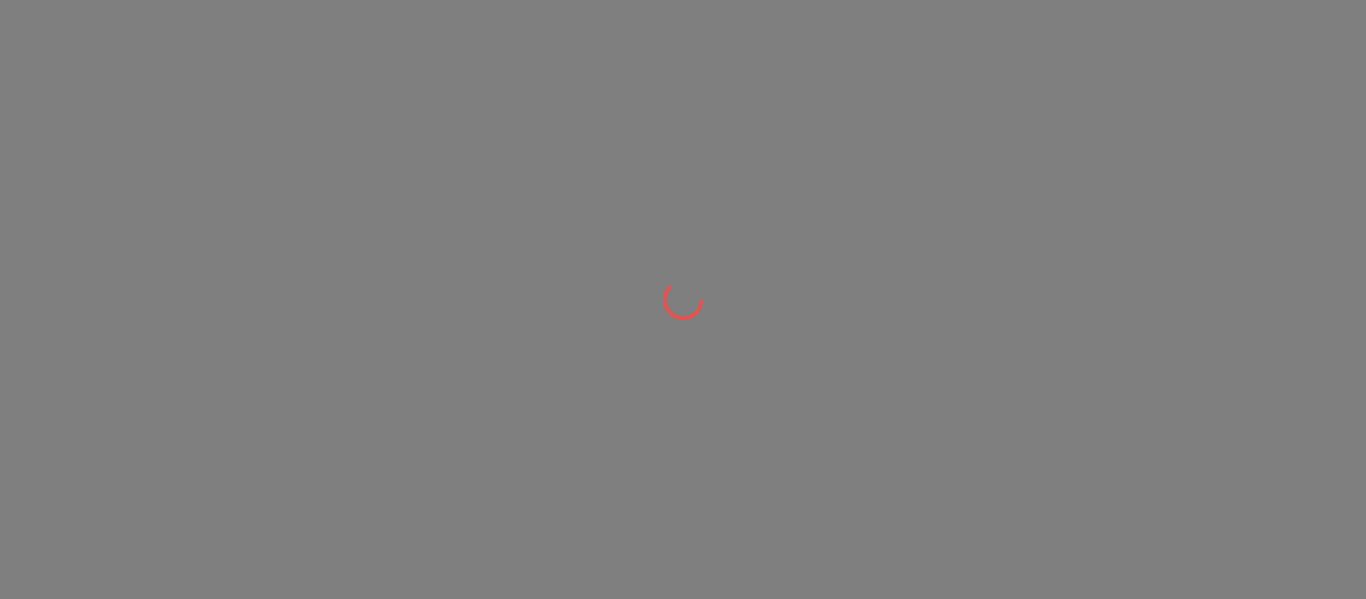 scroll, scrollTop: 0, scrollLeft: 0, axis: both 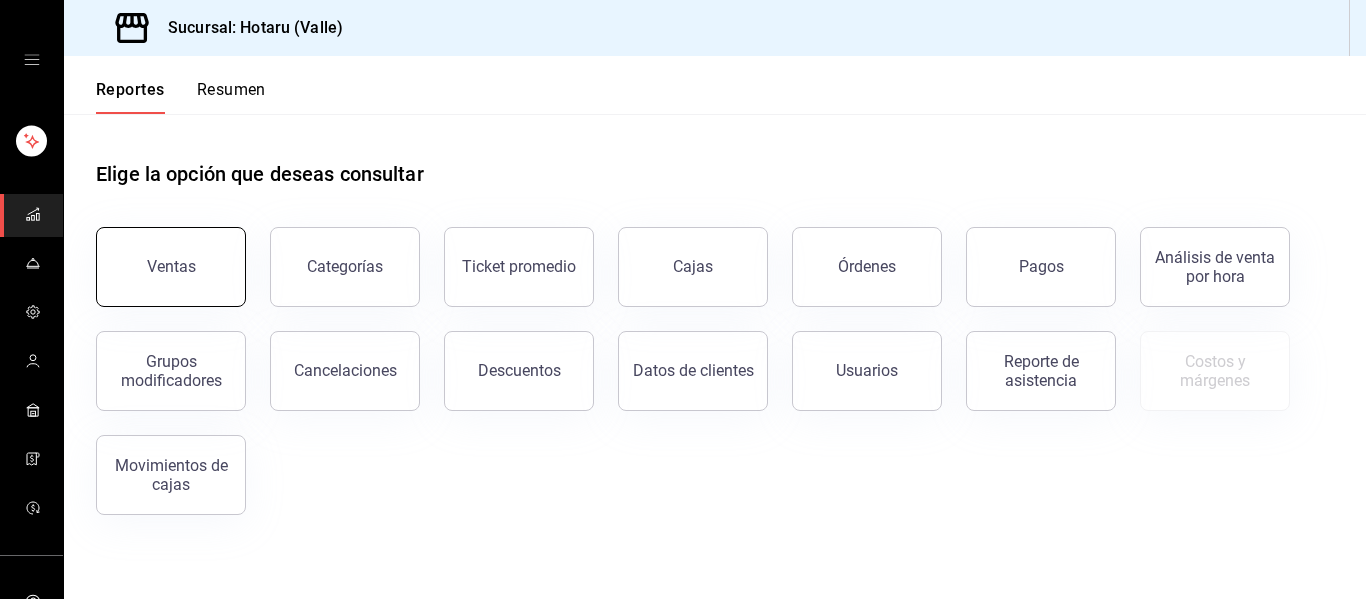 click on "Ventas" at bounding box center [171, 267] 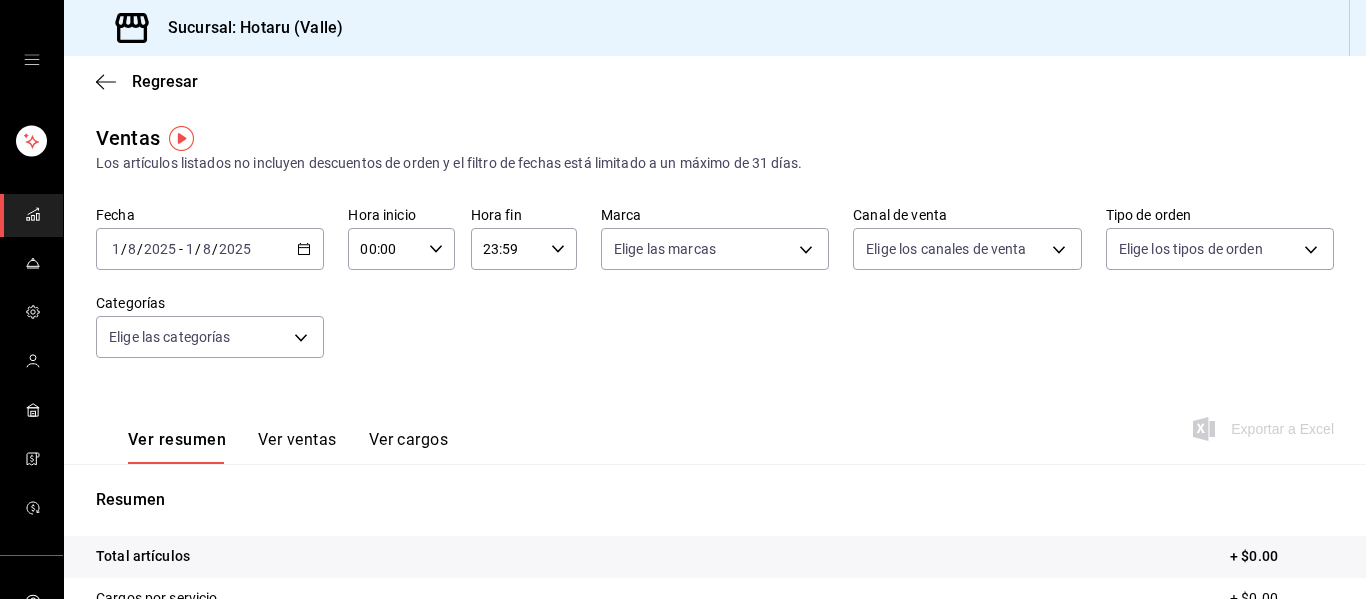 click 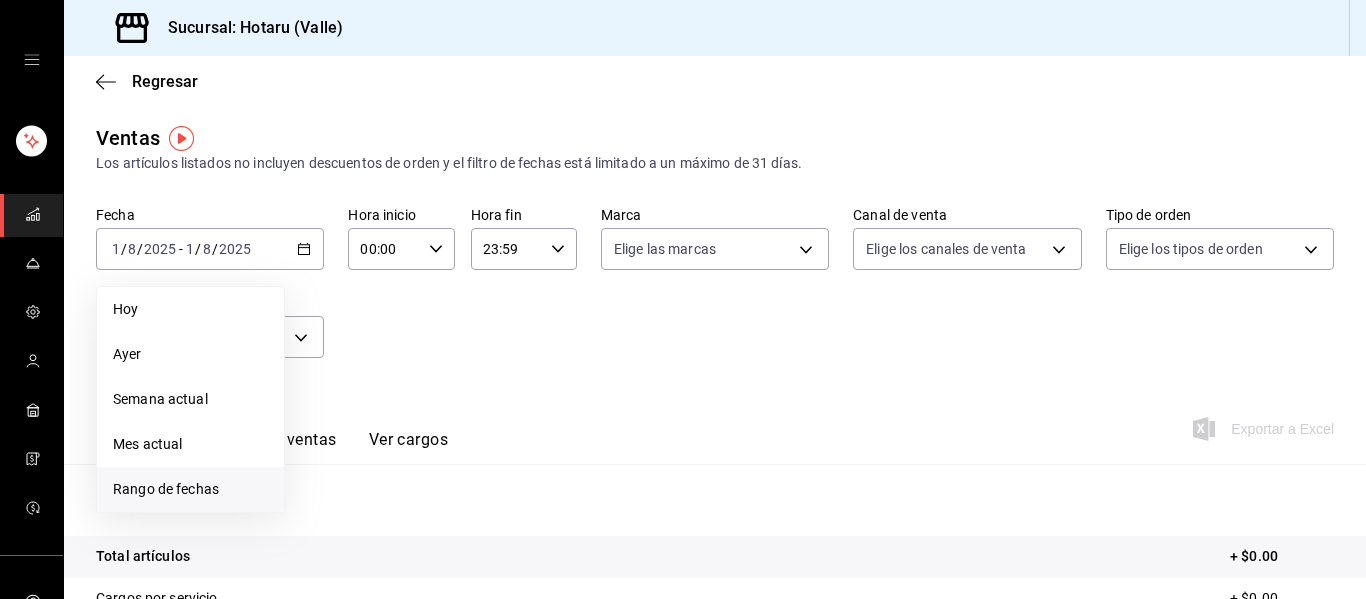 click on "Rango de fechas" at bounding box center (190, 489) 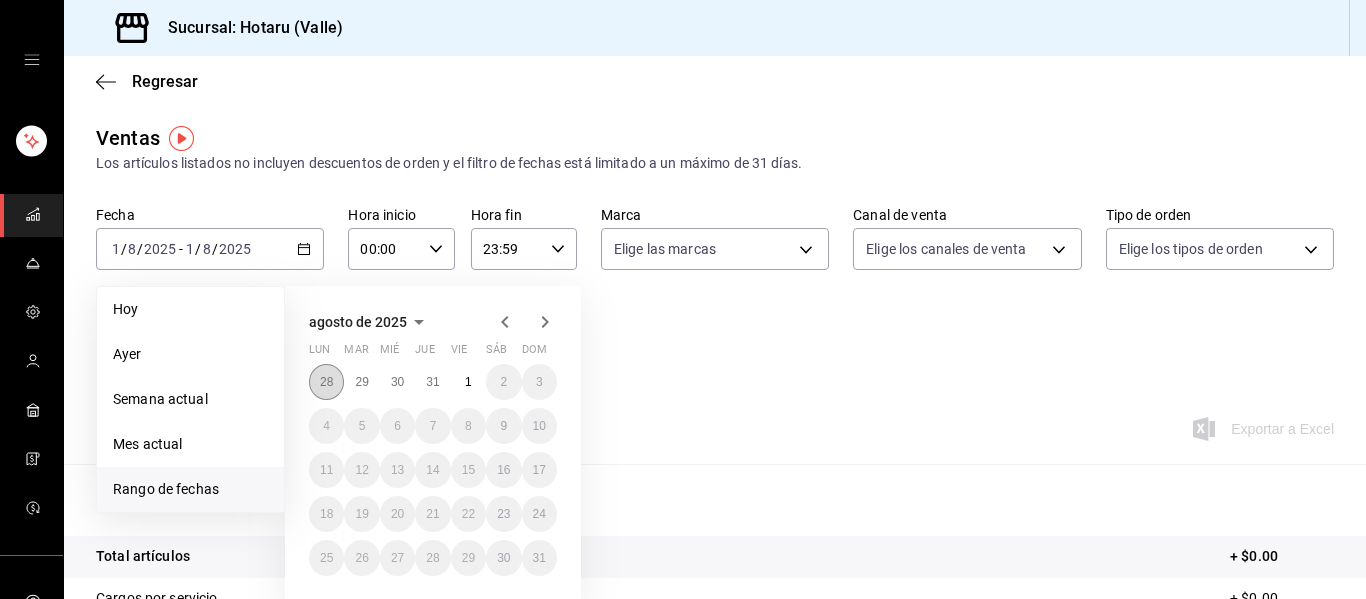 click on "28" at bounding box center (326, 382) 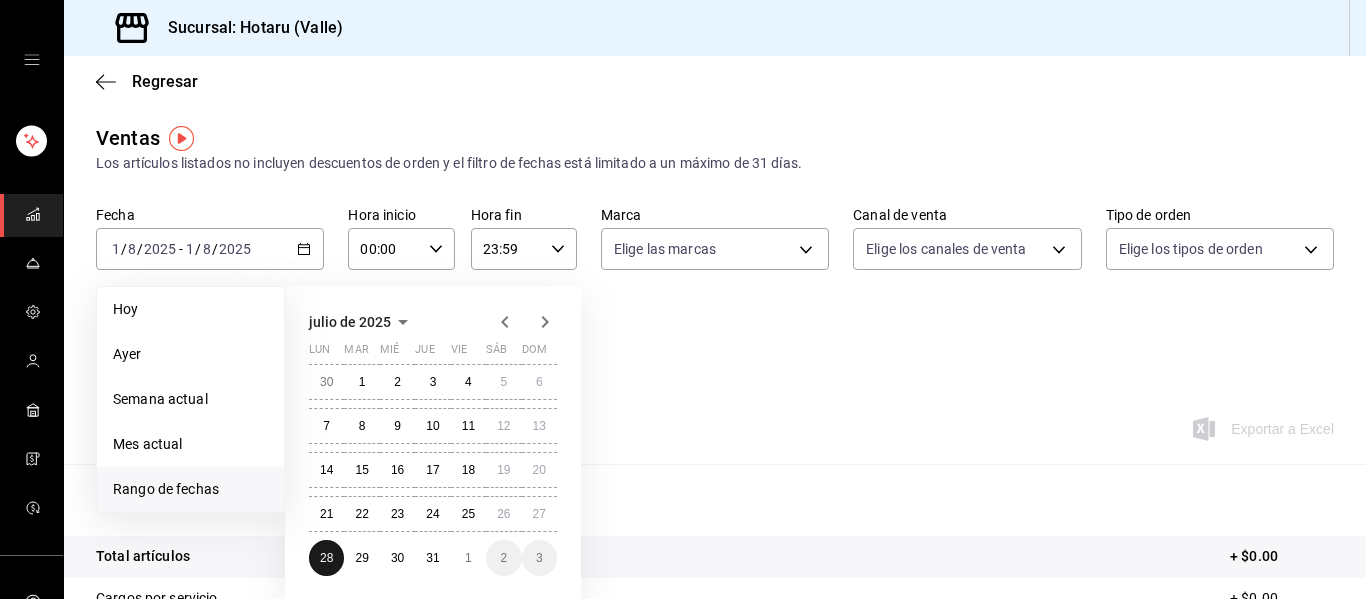 click on "30" at bounding box center (326, 382) 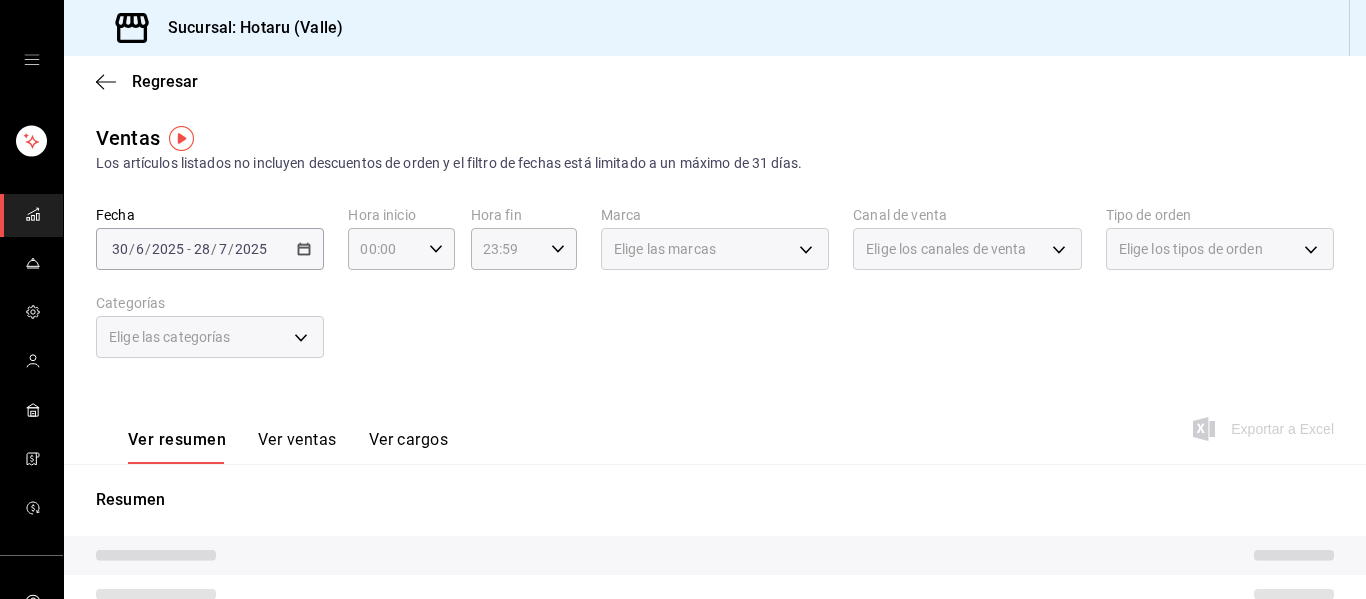 click at bounding box center [33, 215] 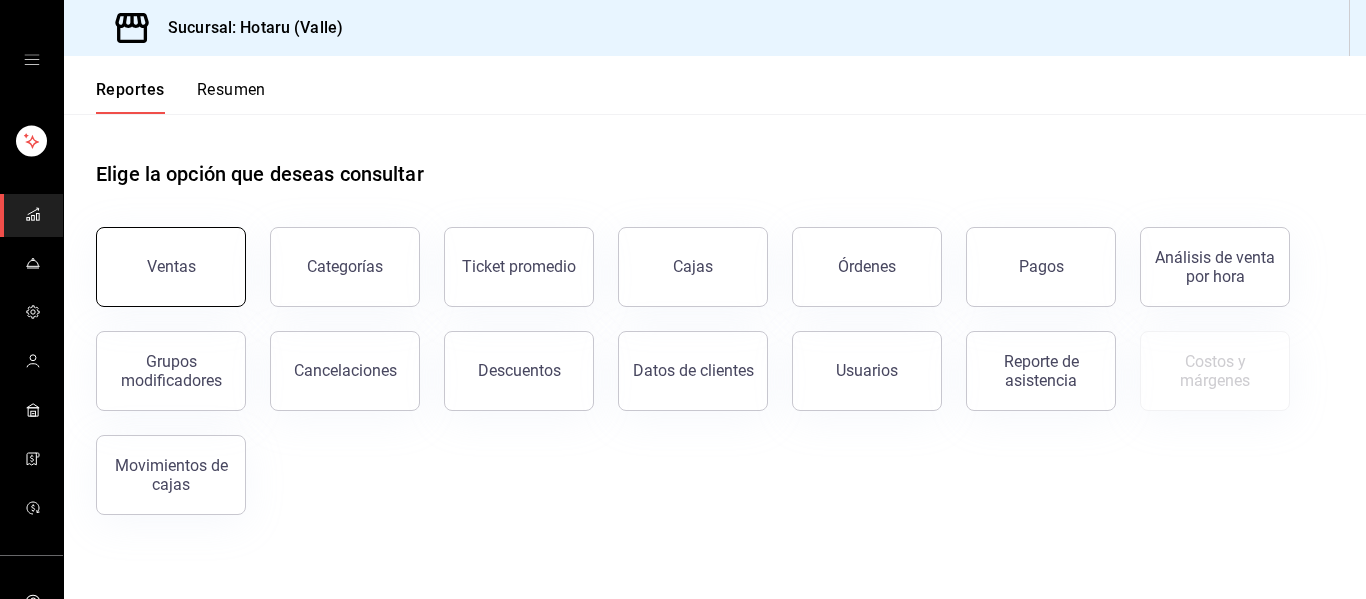 click on "Ventas" at bounding box center (171, 266) 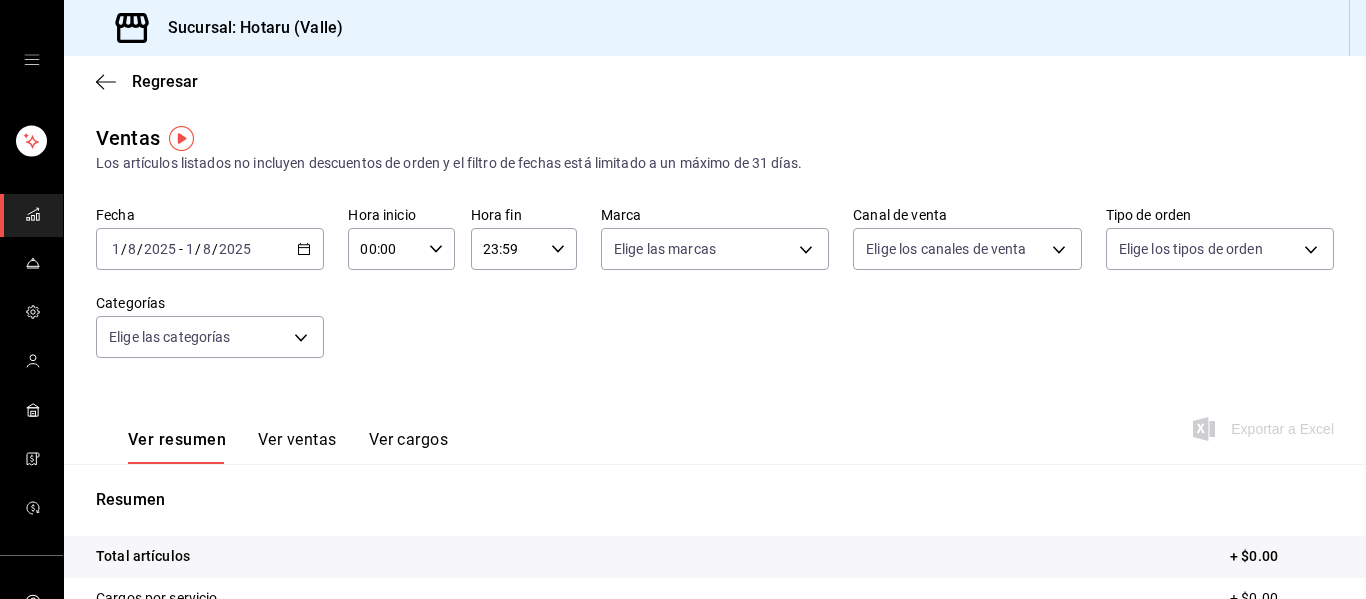click 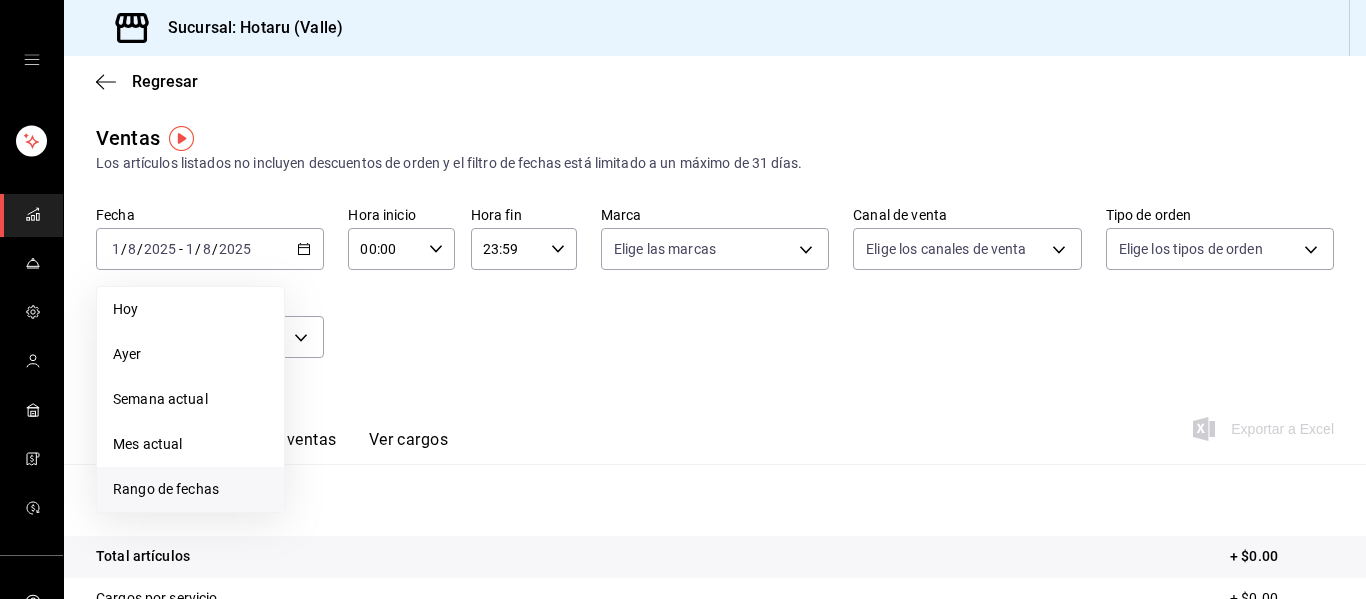 click on "Rango de fechas" at bounding box center (190, 489) 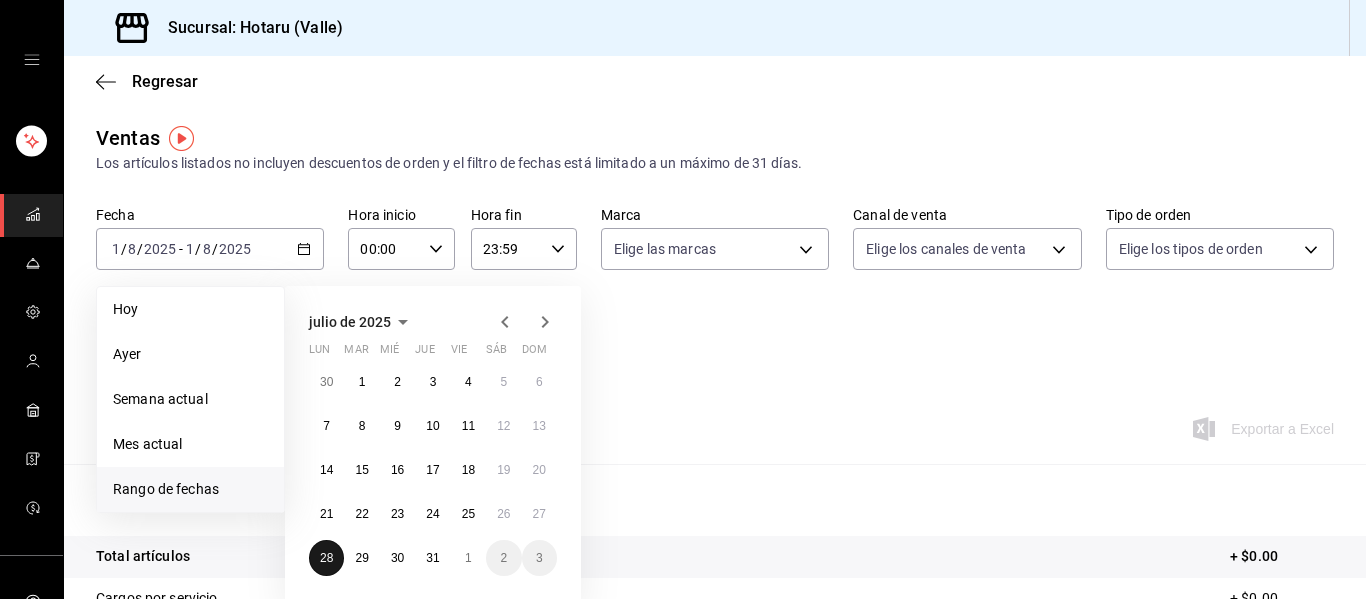 click on "28" at bounding box center [326, 558] 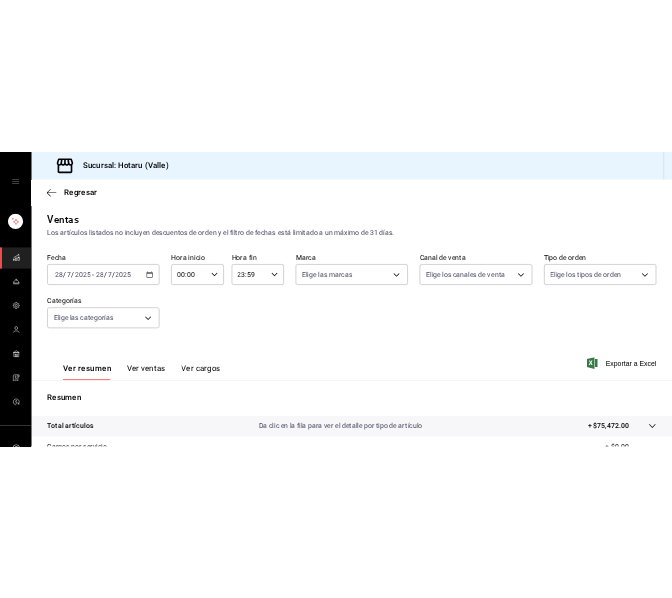 scroll, scrollTop: 223, scrollLeft: 0, axis: vertical 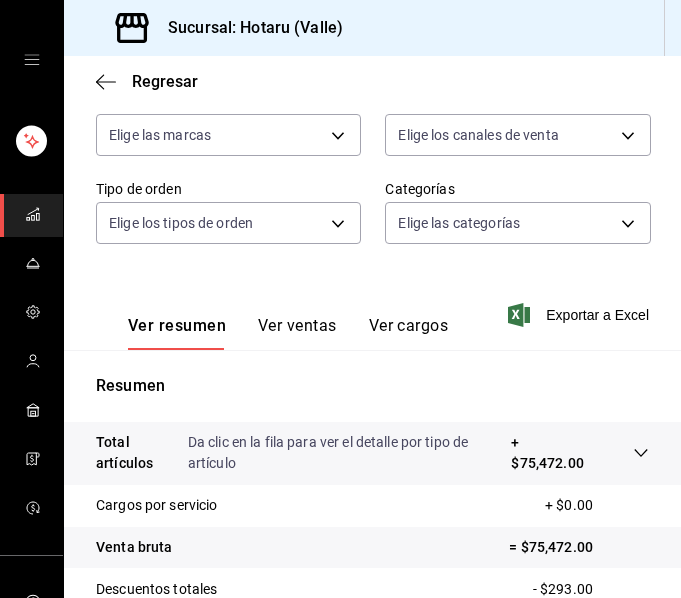 click at bounding box center [621, 453] 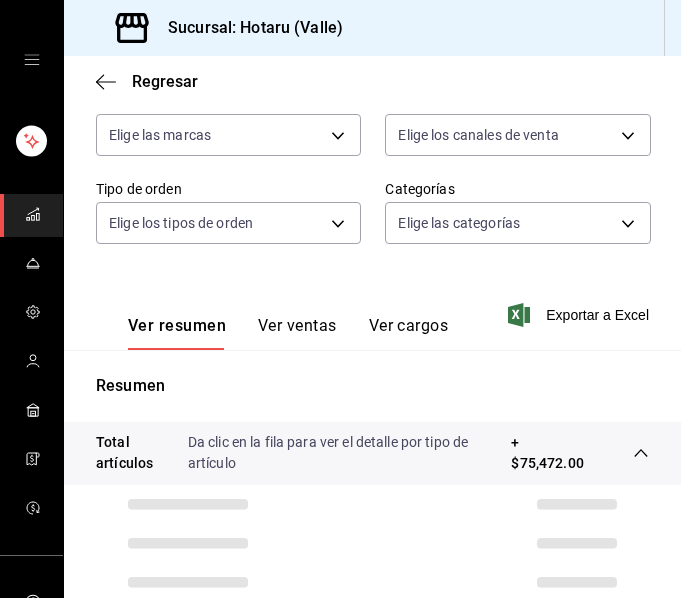 click at bounding box center (621, 453) 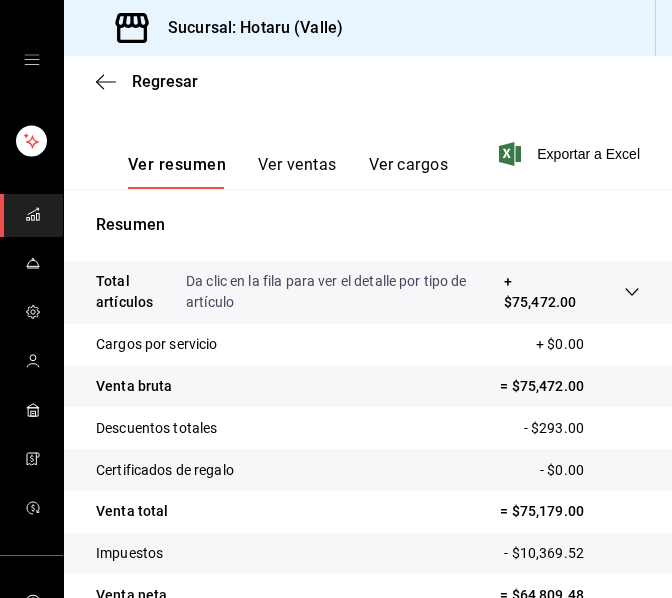scroll, scrollTop: 490, scrollLeft: 0, axis: vertical 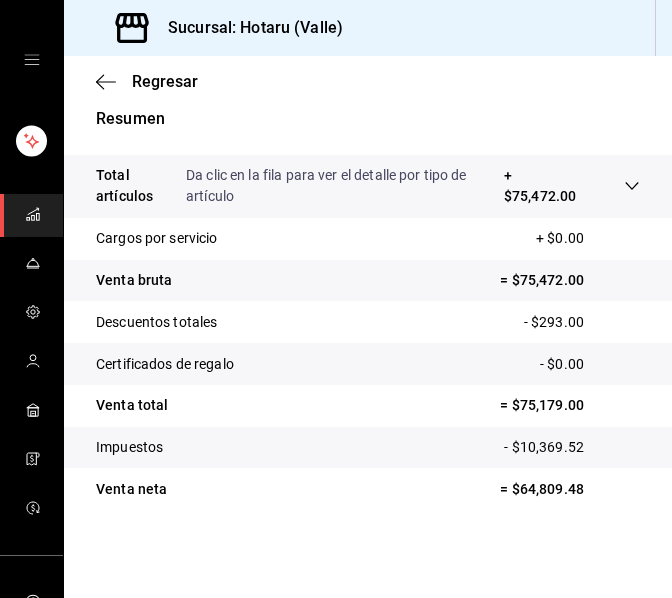 click on "Total artículos Da clic en la fila para ver el detalle por tipo de artículo + [AMOUNT]" at bounding box center (368, 186) 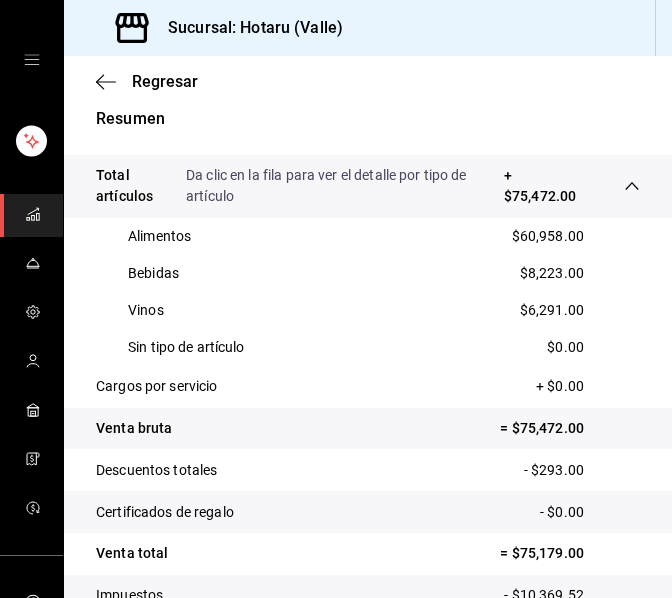 scroll, scrollTop: 638, scrollLeft: 0, axis: vertical 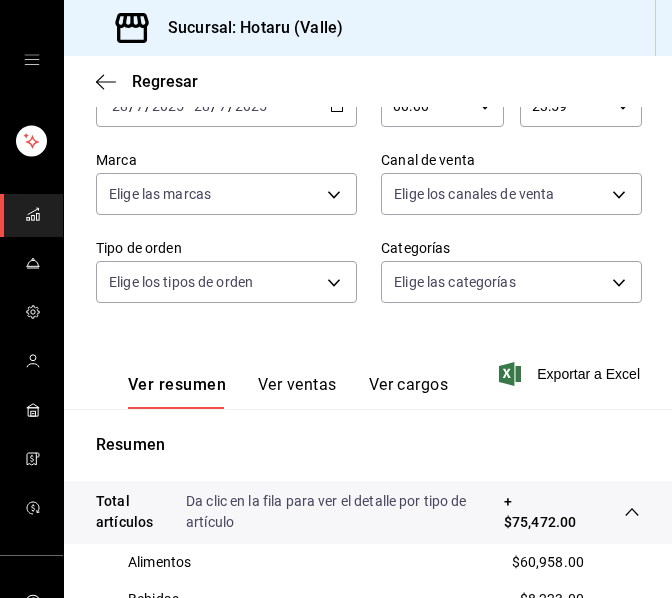 click on "[DATE] [DATE] - [DATE] [DATE]" at bounding box center (226, 106) 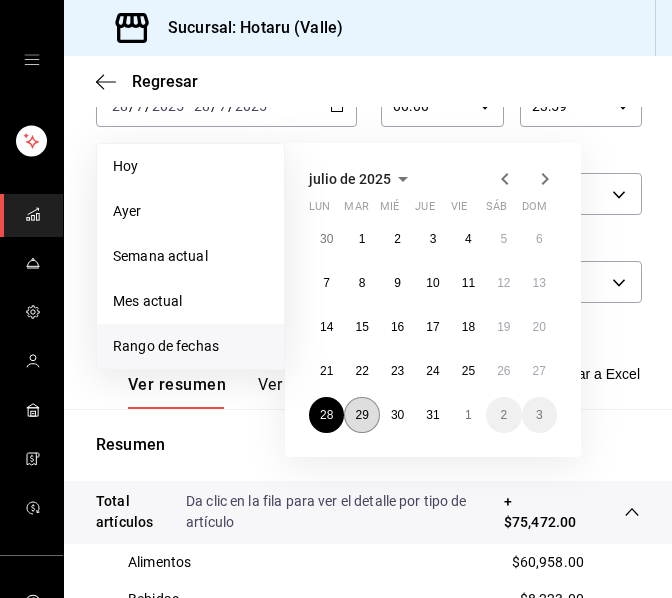click on "29" at bounding box center [361, 415] 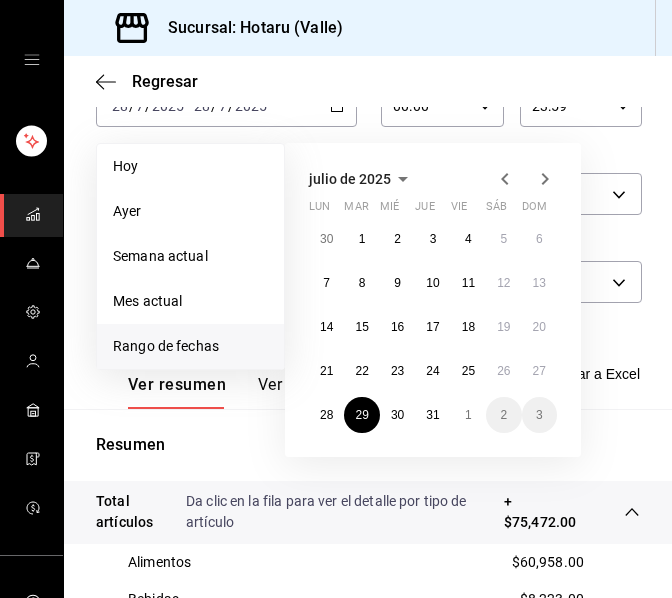 click 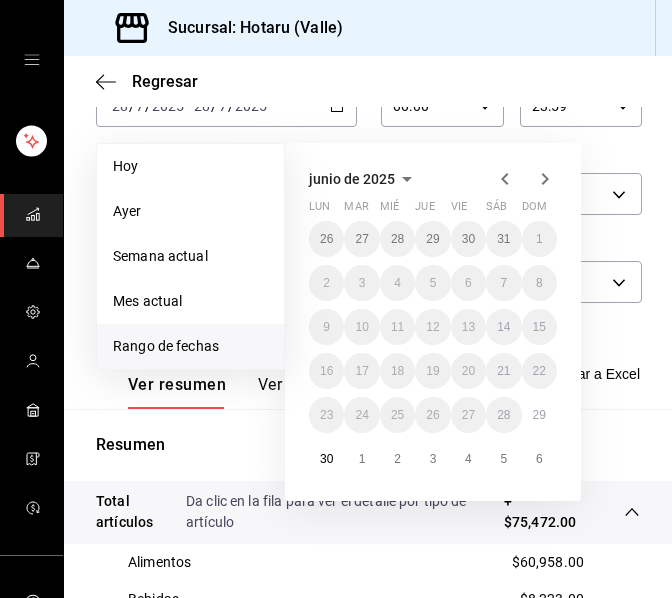 click 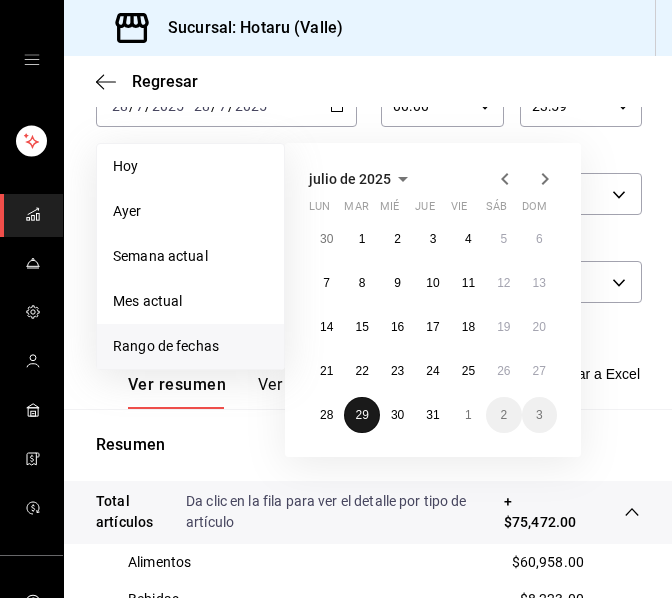 click on "29" at bounding box center [361, 415] 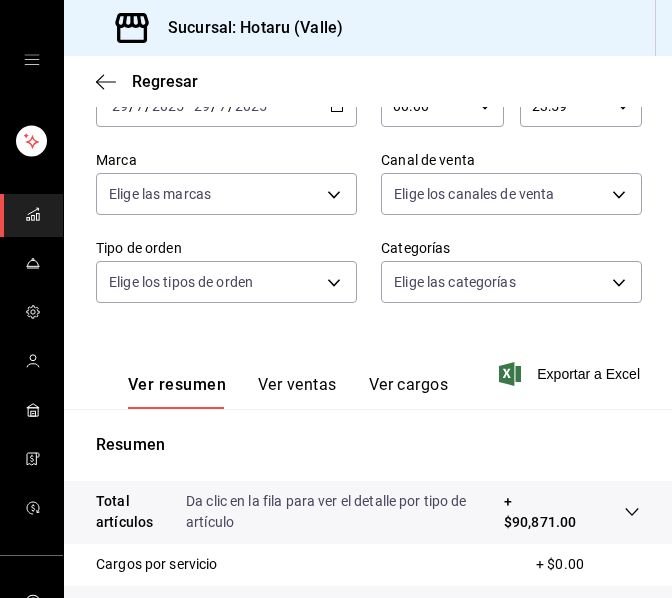 click 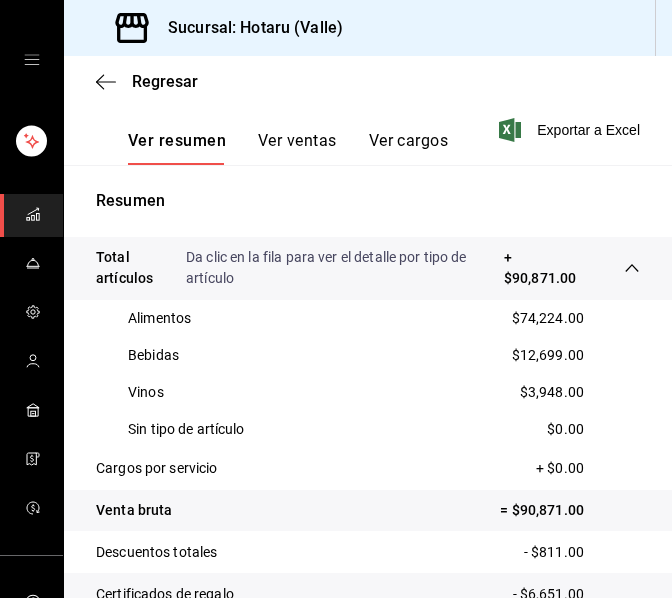 scroll, scrollTop: 513, scrollLeft: 0, axis: vertical 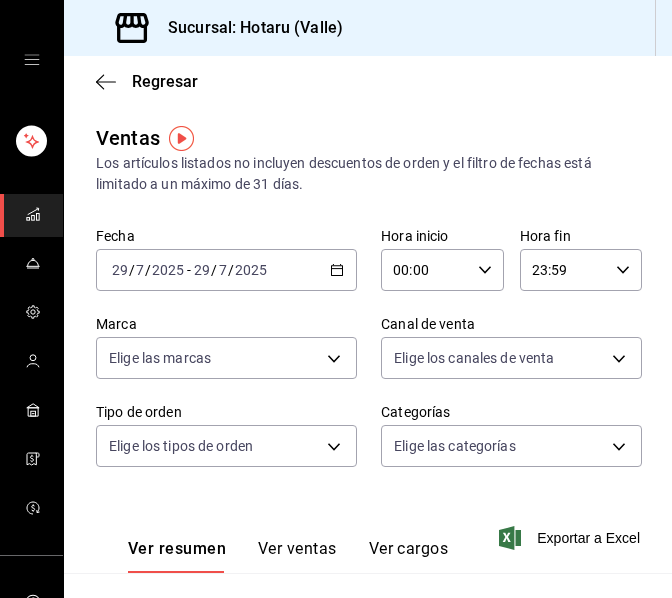 click on "2025-07-29 29 / 7 / 2025 - 2025-07-29 29 / 7 / 2025" at bounding box center [226, 270] 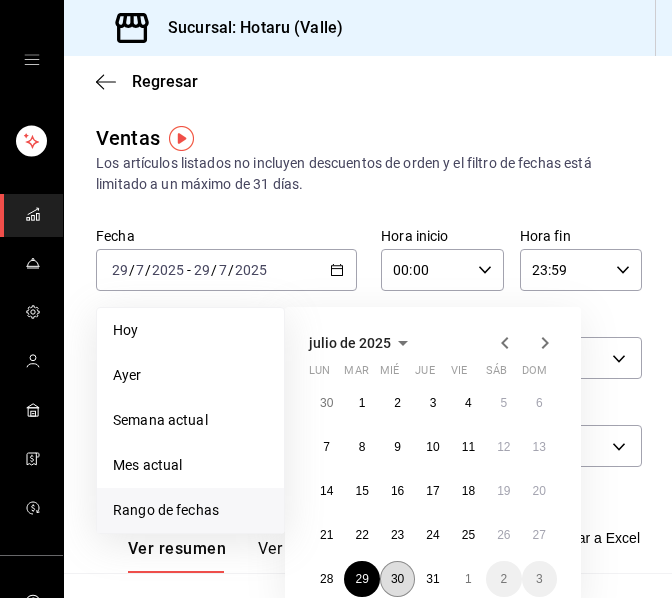 click on "30" at bounding box center (397, 579) 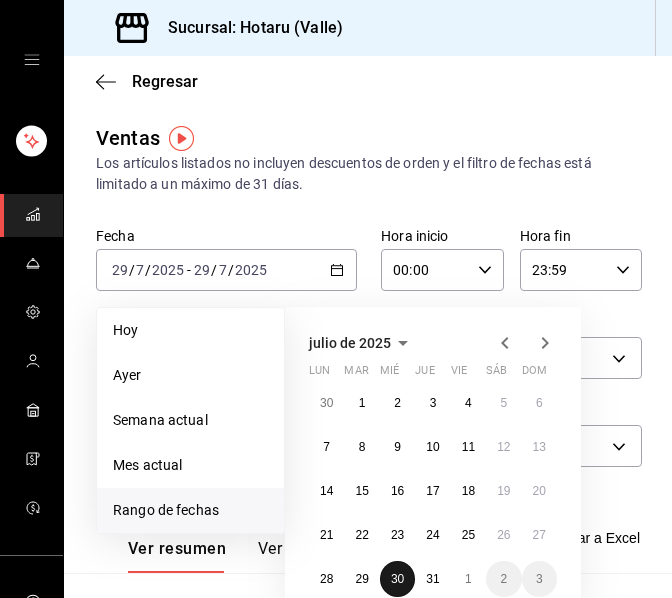 click on "30" at bounding box center (397, 579) 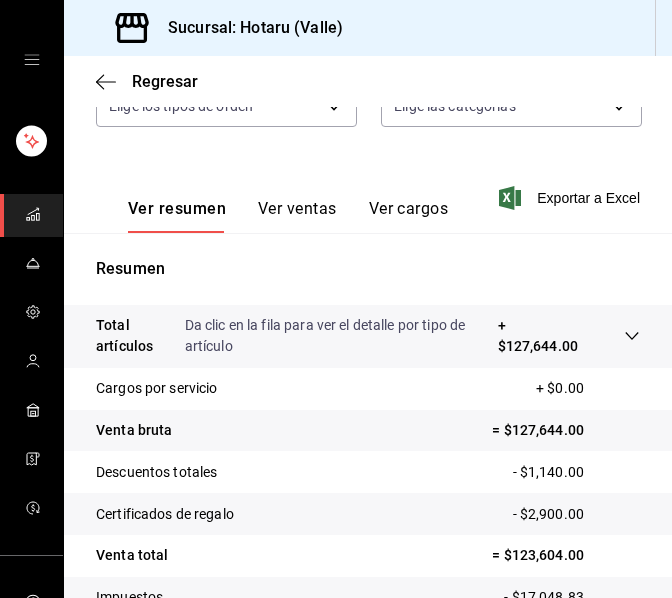 scroll, scrollTop: 490, scrollLeft: 0, axis: vertical 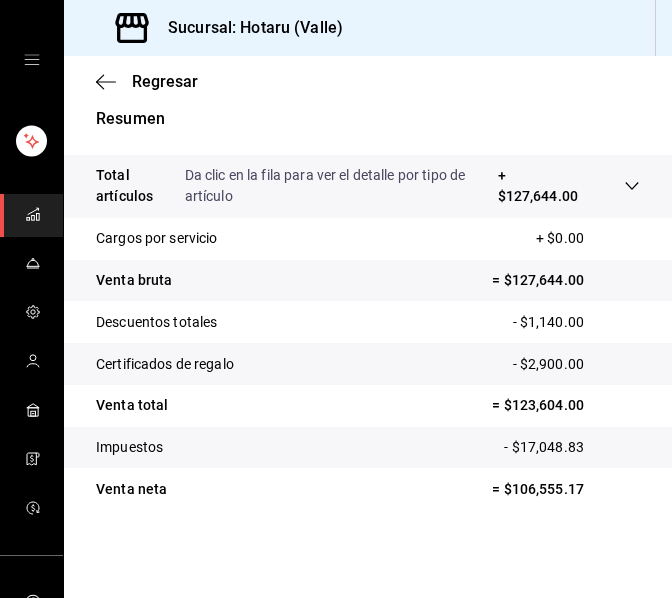 click 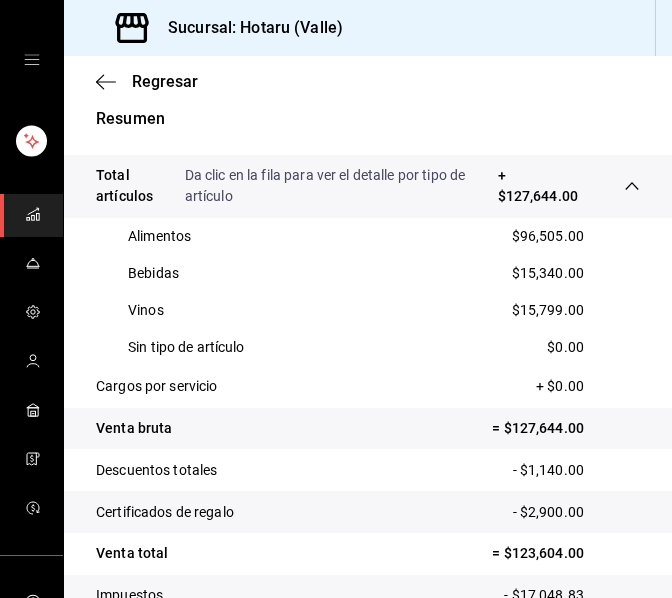 scroll, scrollTop: 0, scrollLeft: 0, axis: both 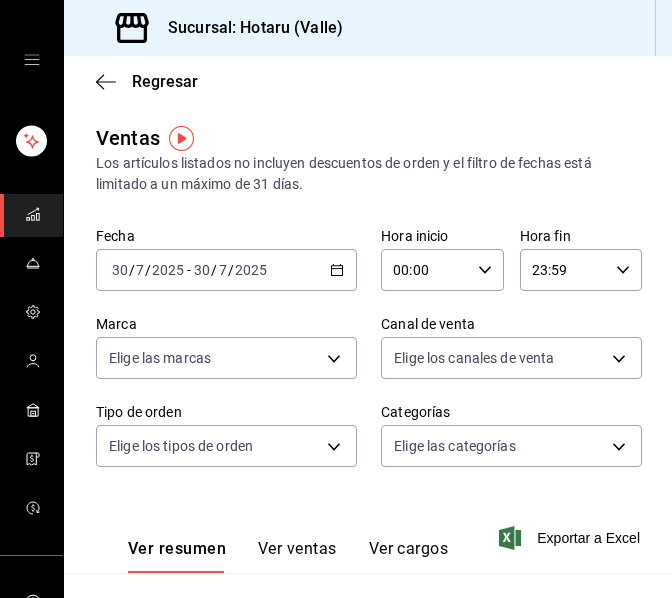 click 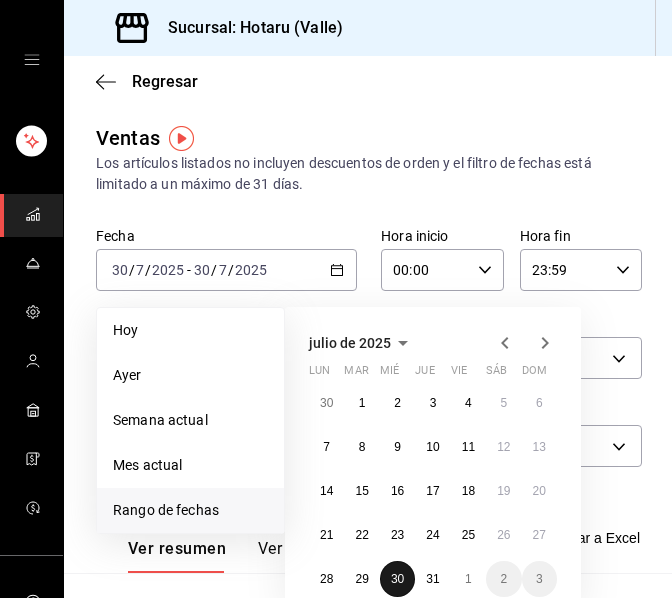click on "30" at bounding box center (397, 579) 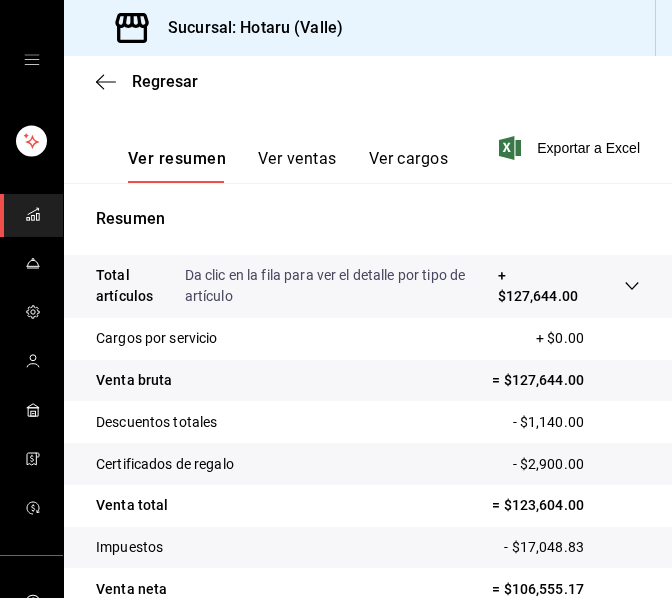scroll, scrollTop: 394, scrollLeft: 0, axis: vertical 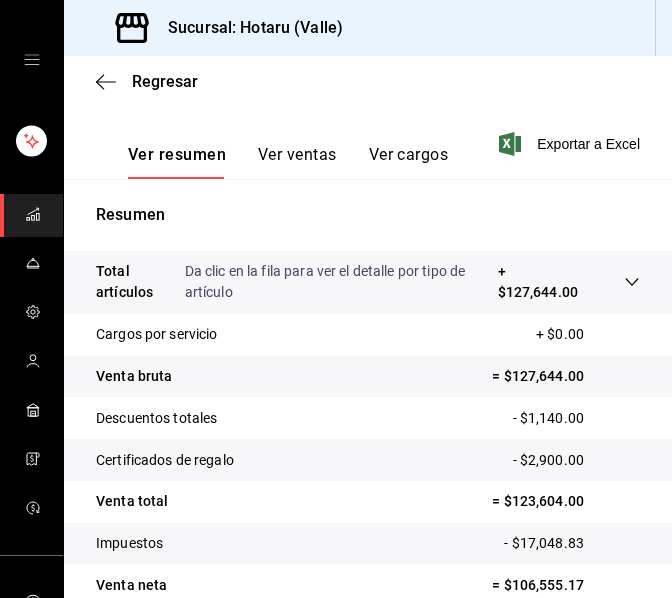 click 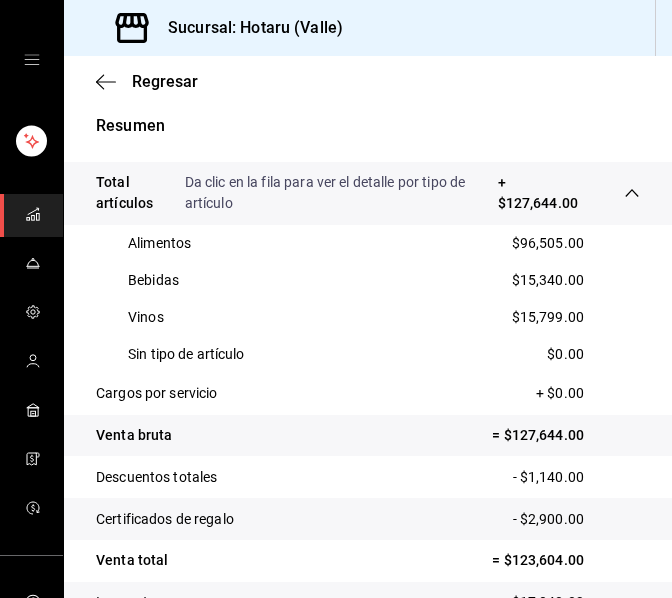 scroll, scrollTop: 490, scrollLeft: 0, axis: vertical 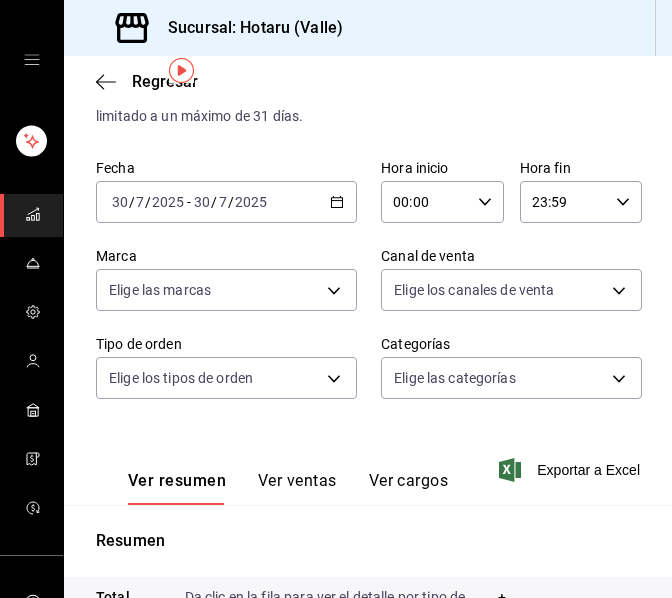 click on "2025-07-30 30 / 7 / 2025 - 2025-07-30 30 / 7 / 2025" at bounding box center [226, 202] 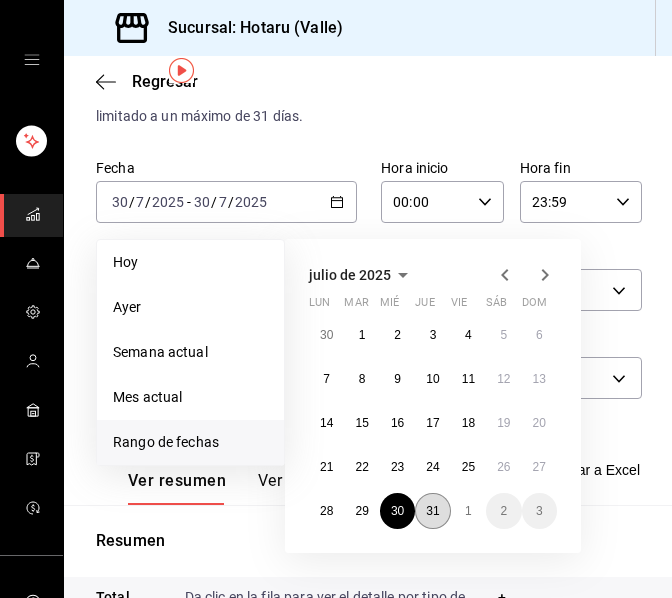 click on "31" at bounding box center (432, 511) 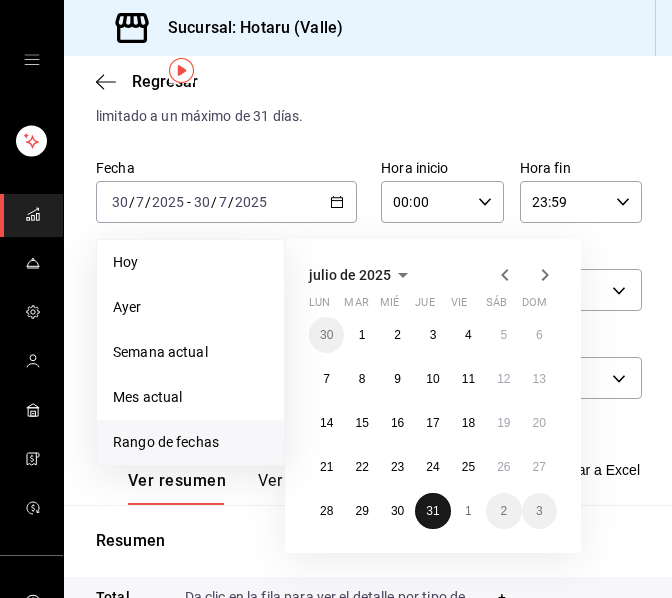 click on "31" at bounding box center [432, 511] 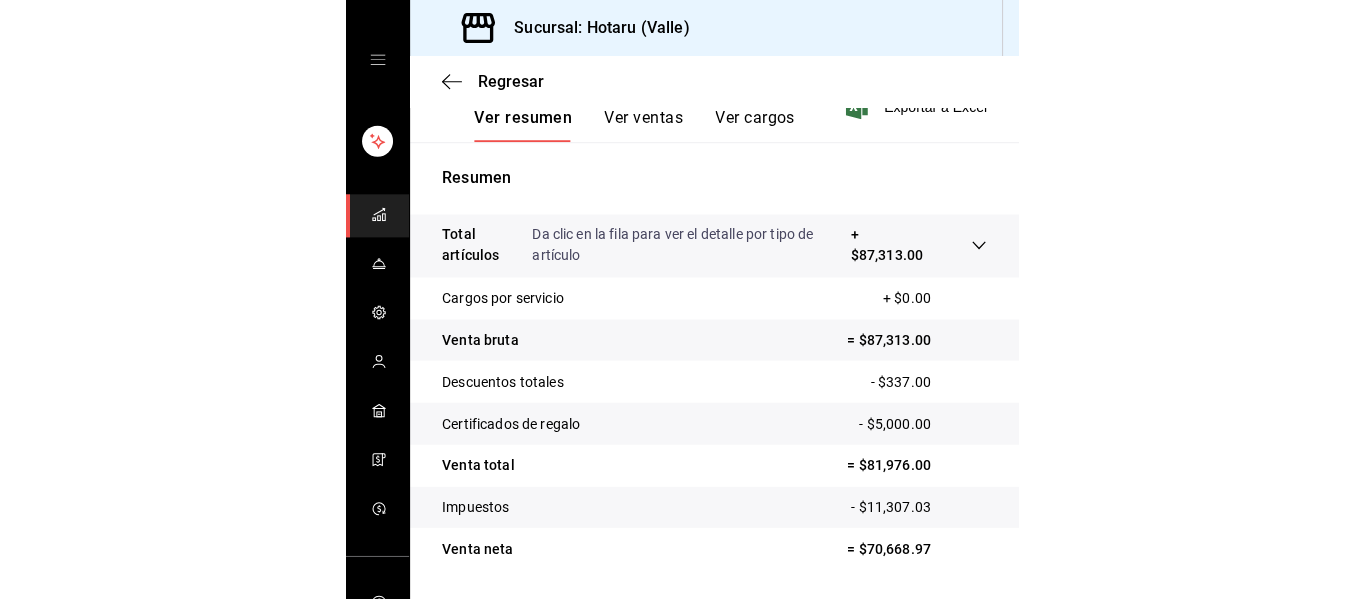 scroll, scrollTop: 435, scrollLeft: 0, axis: vertical 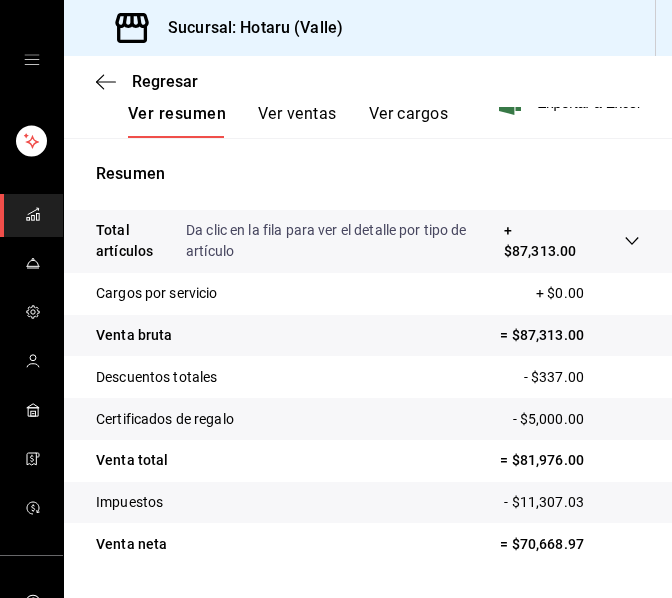 click at bounding box center [612, 241] 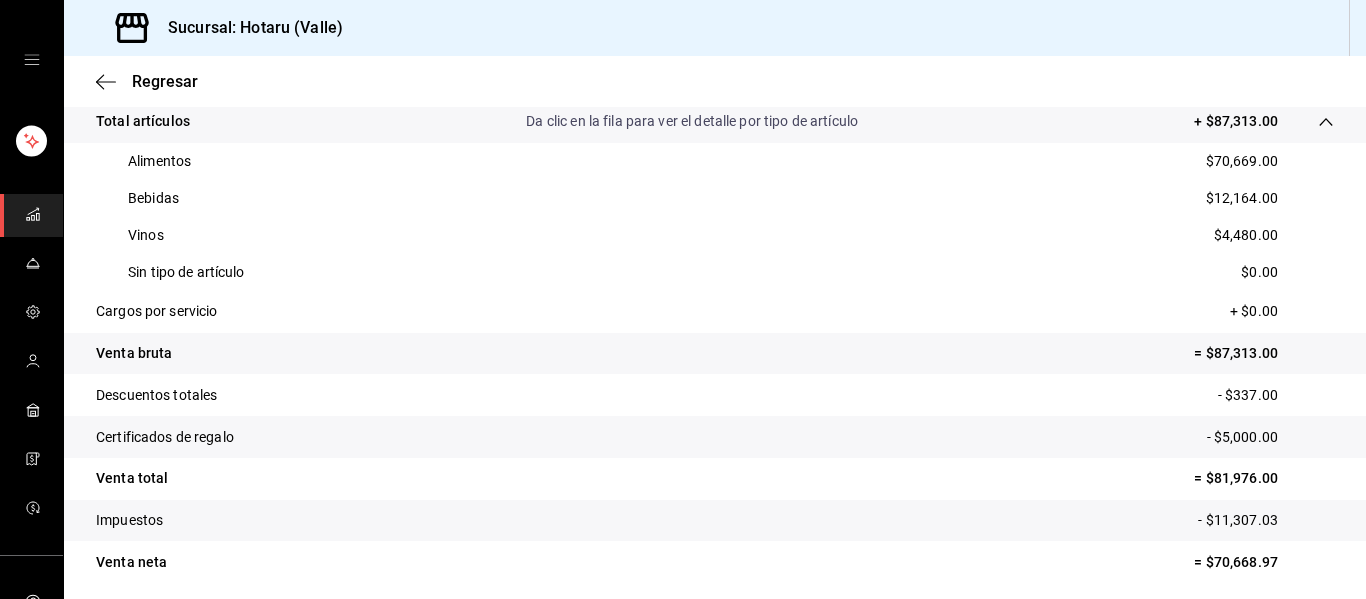 click at bounding box center (33, 215) 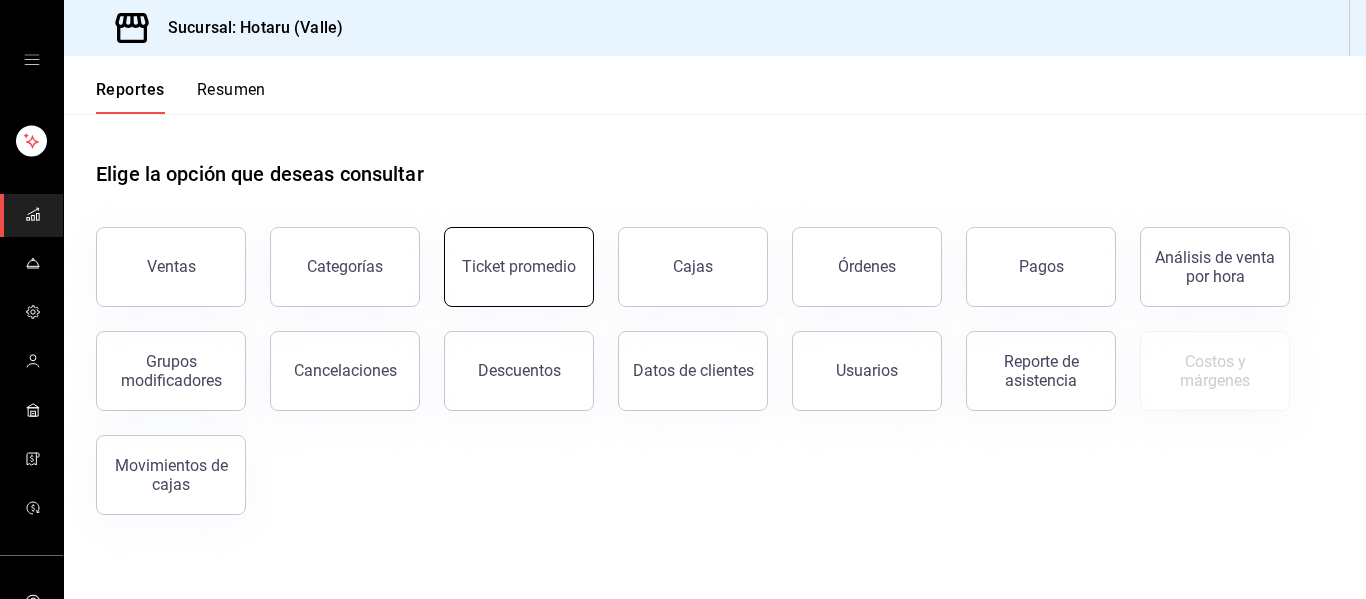 click on "Ticket promedio" at bounding box center (519, 267) 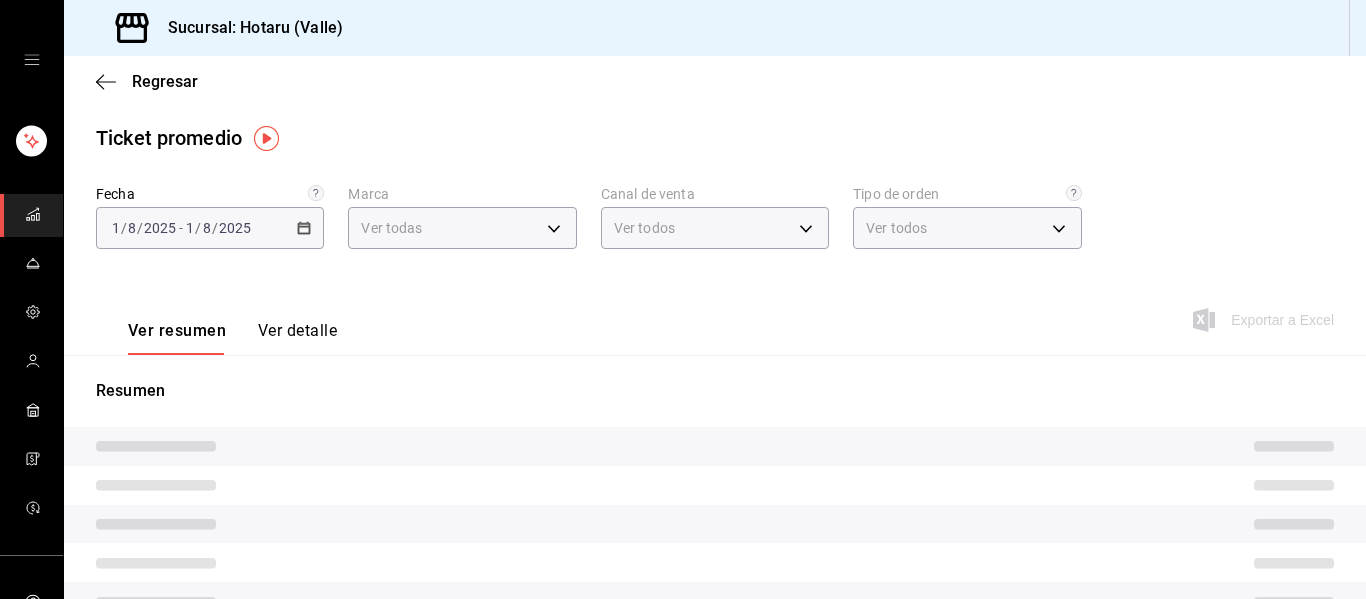 type on "c6f689f8-63fd-49a8-a607-35aea03ac6a9,619c758d-7c36-49c6-a756-e52d453908cb" 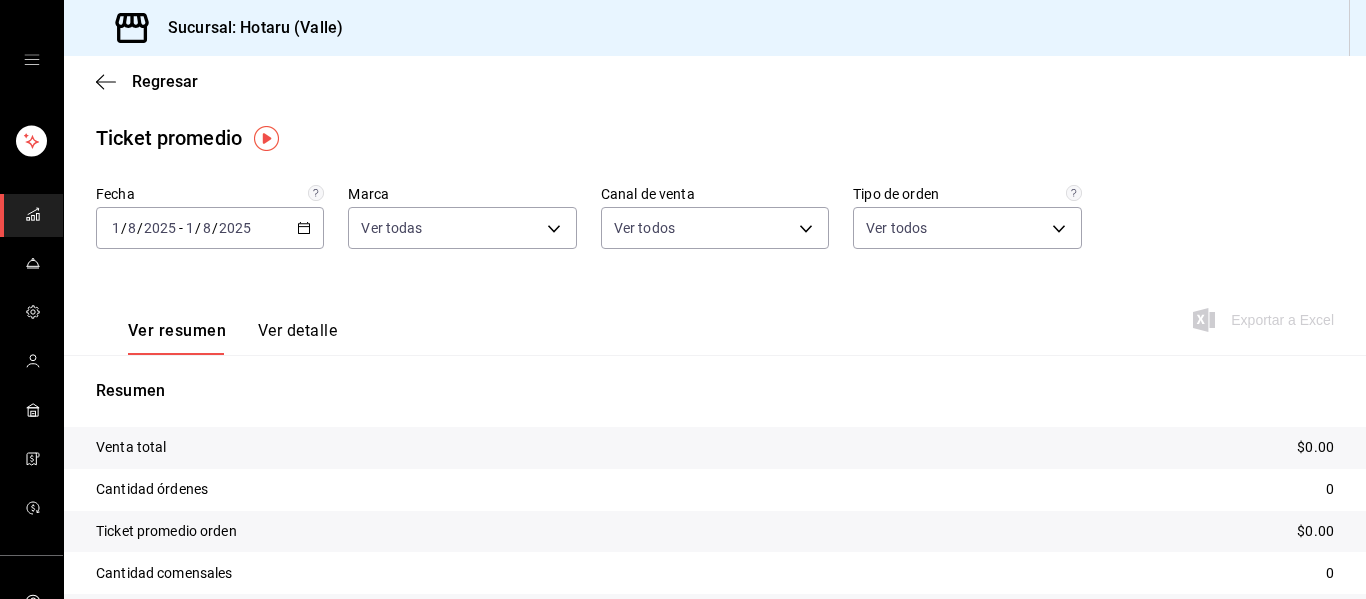 click 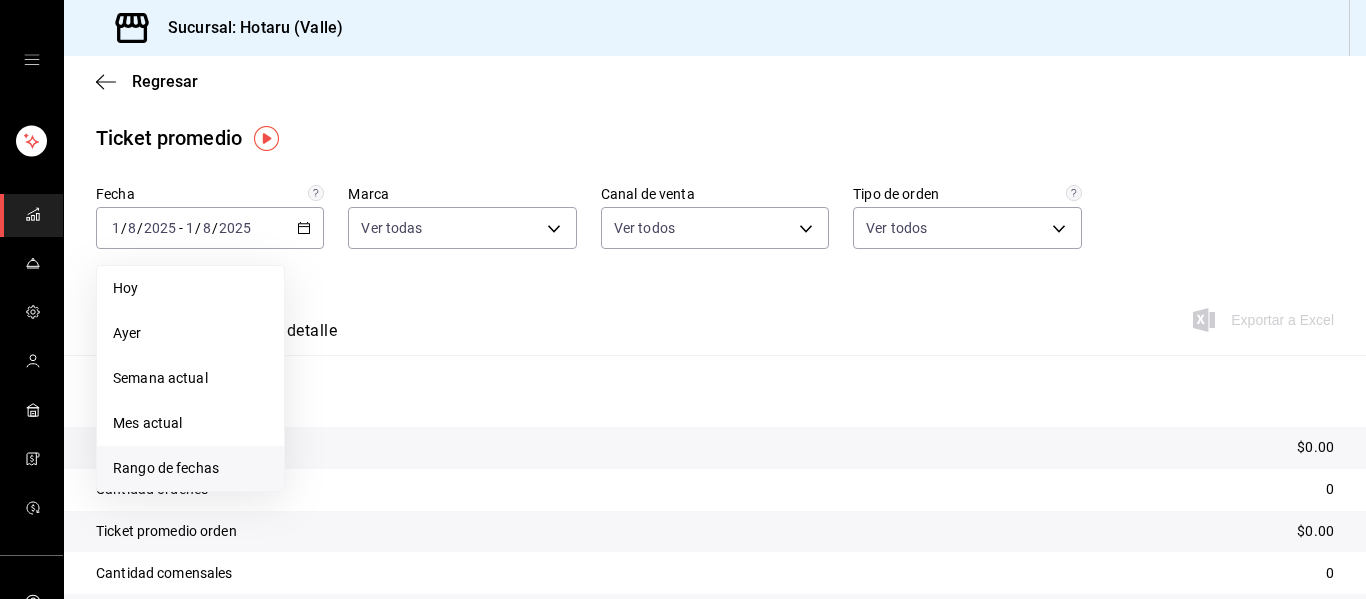 click on "Rango de fechas" at bounding box center [190, 468] 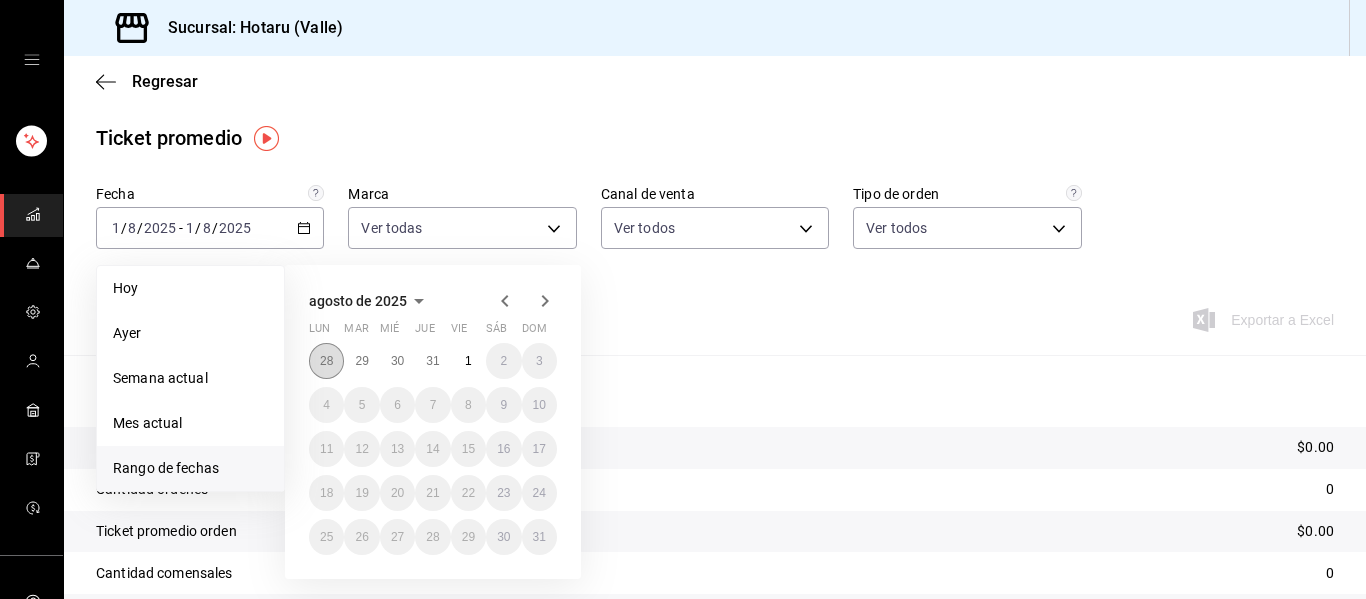 click on "28" at bounding box center (326, 361) 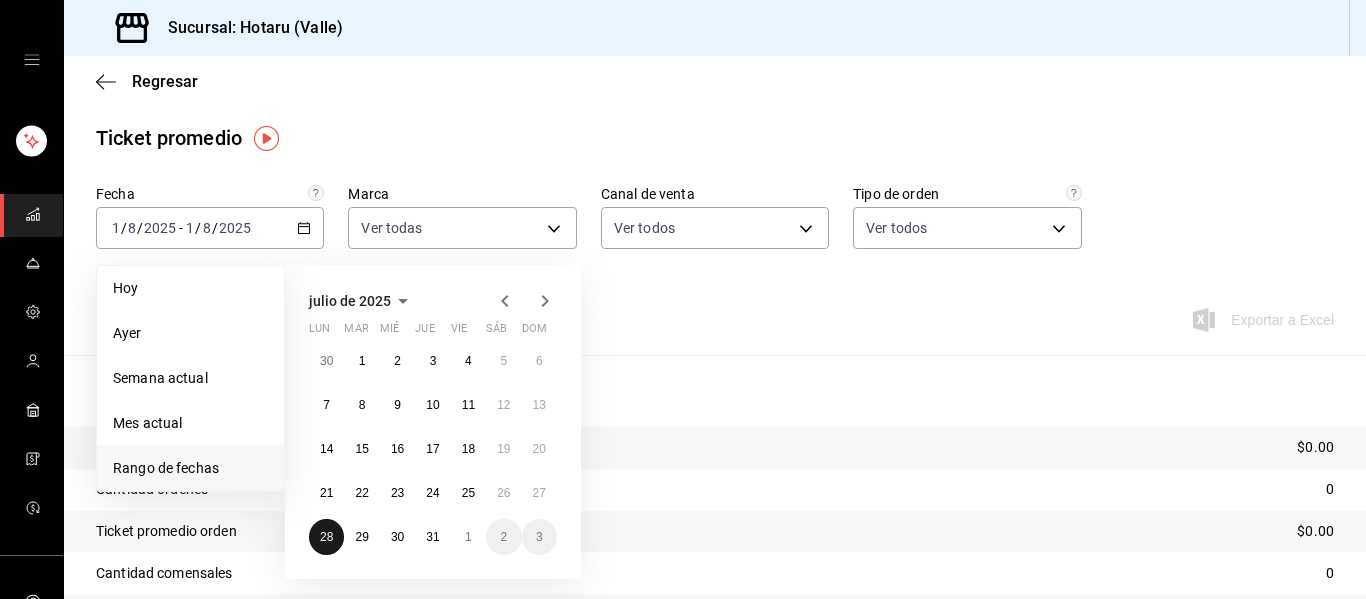 click on "28" at bounding box center [326, 537] 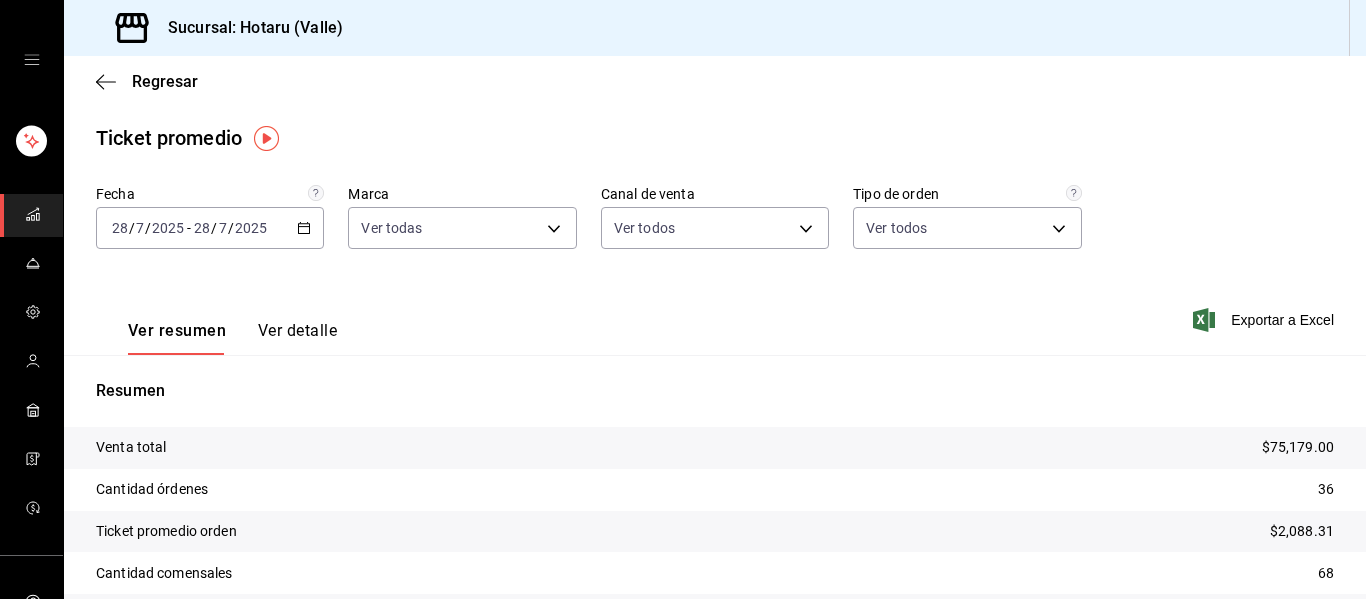 click 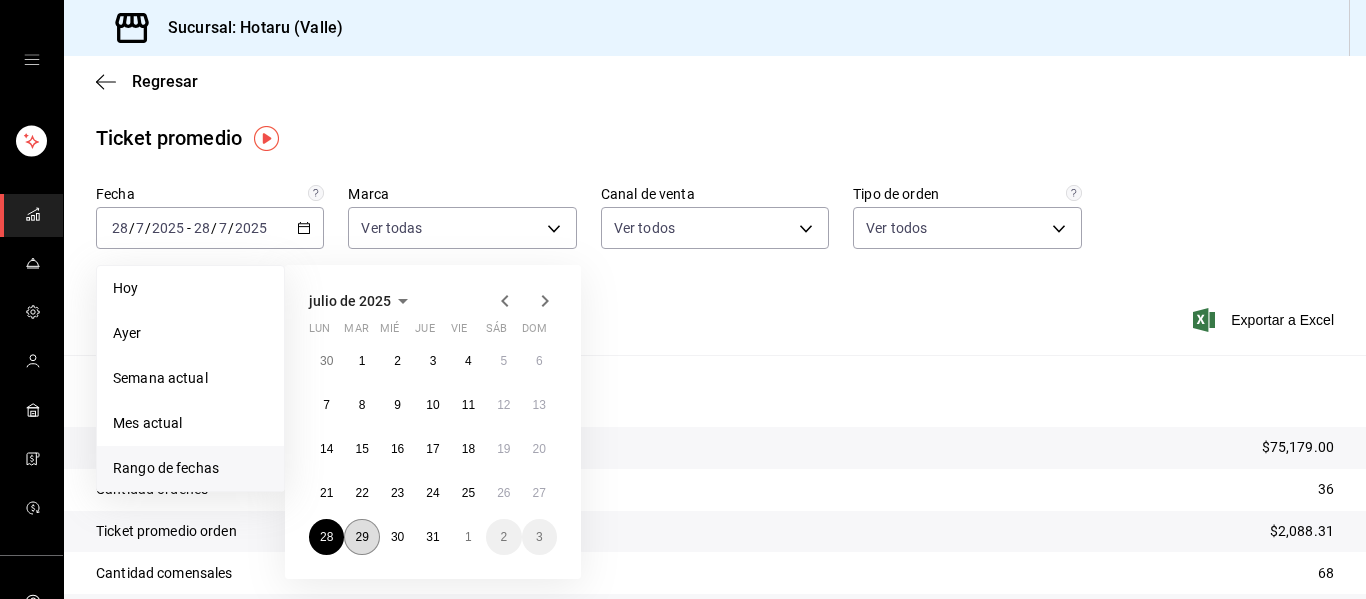 click on "29" at bounding box center [361, 537] 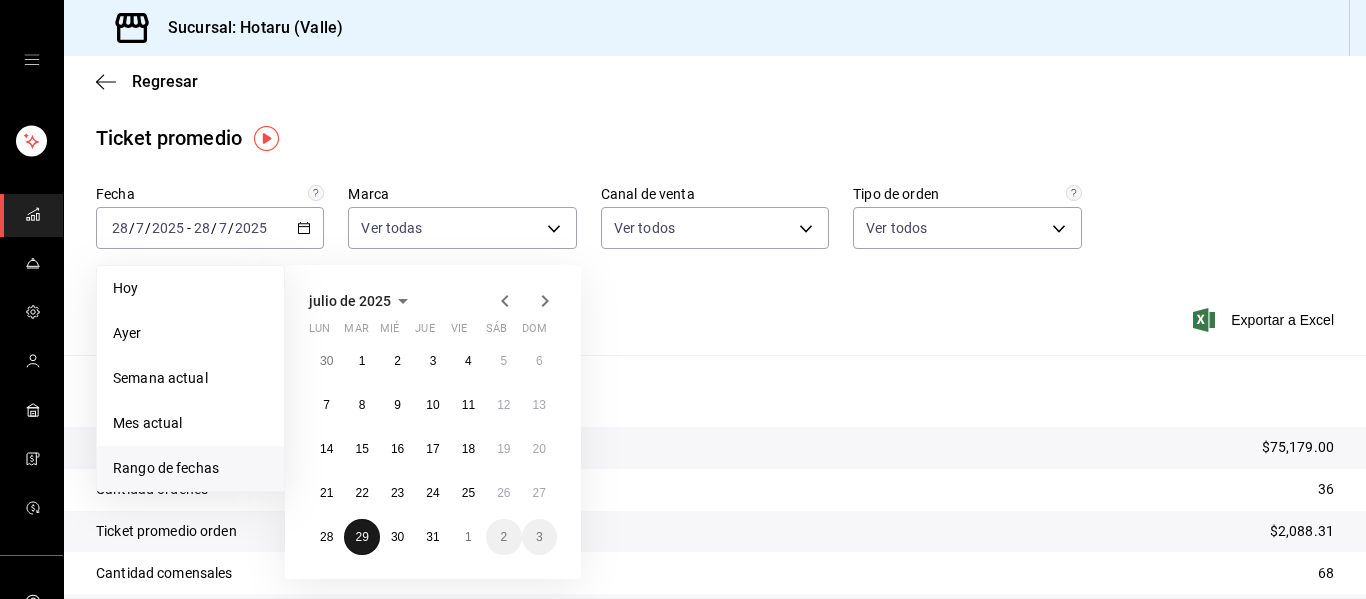 click on "29" at bounding box center (361, 537) 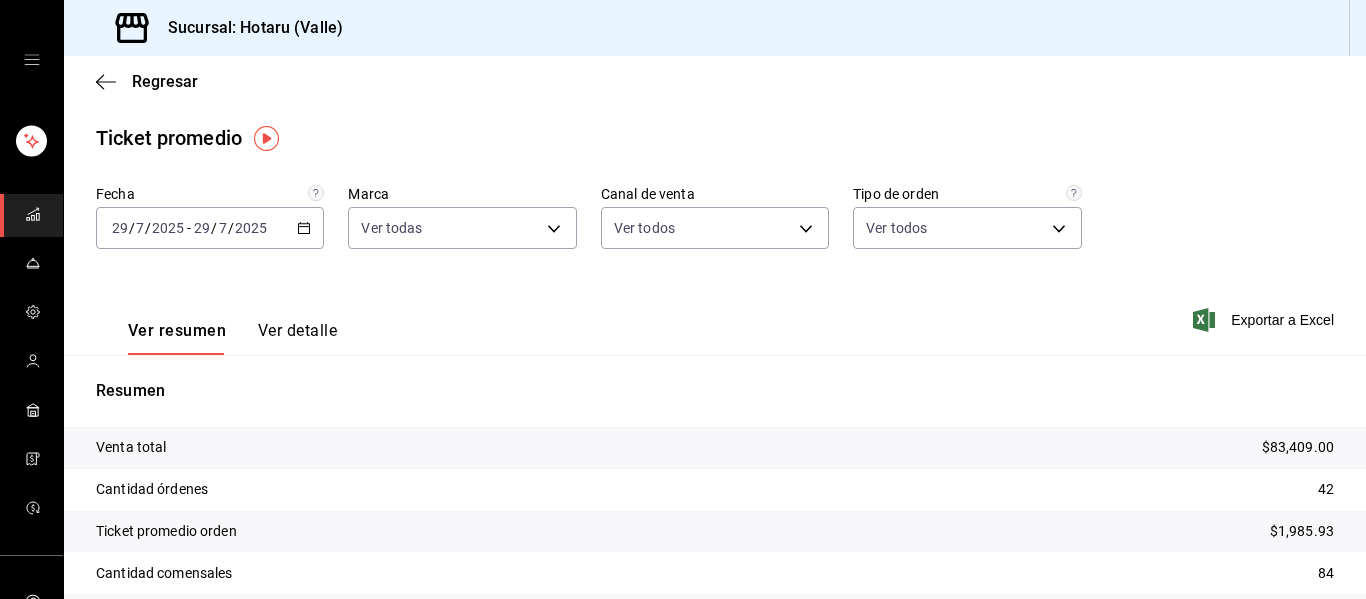 click on "2025-07-29 29 / 7 / 2025 - 2025-07-29 29 / 7 / 2025" at bounding box center [210, 228] 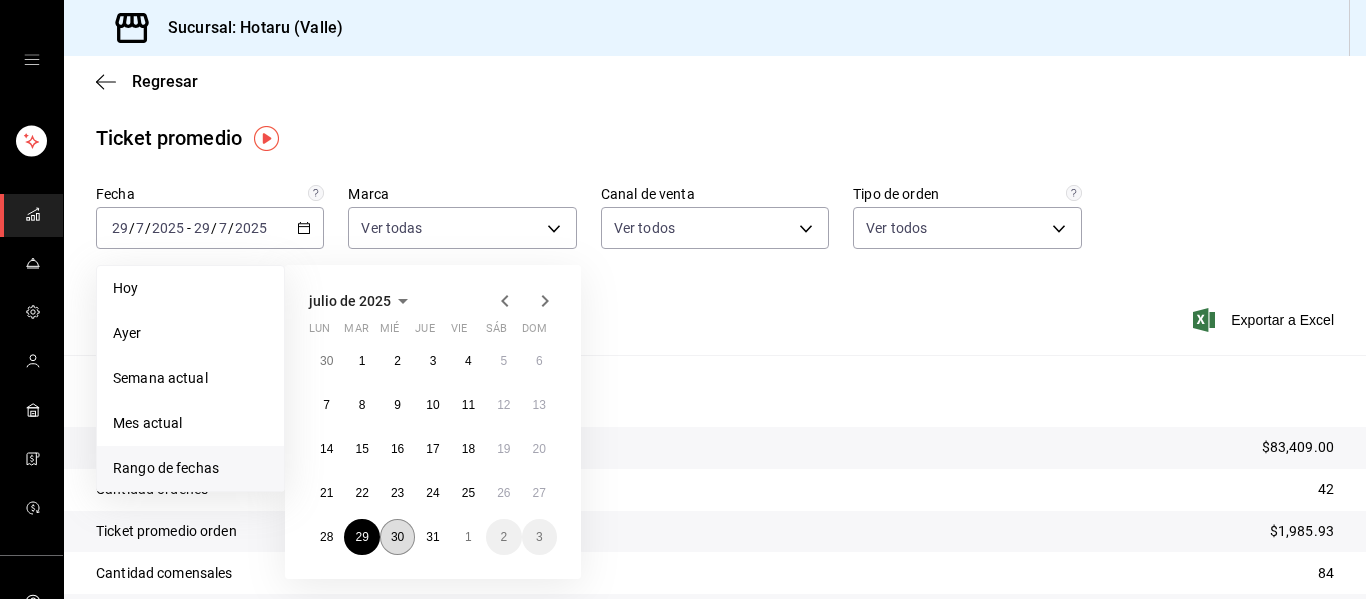 click on "30" at bounding box center [397, 537] 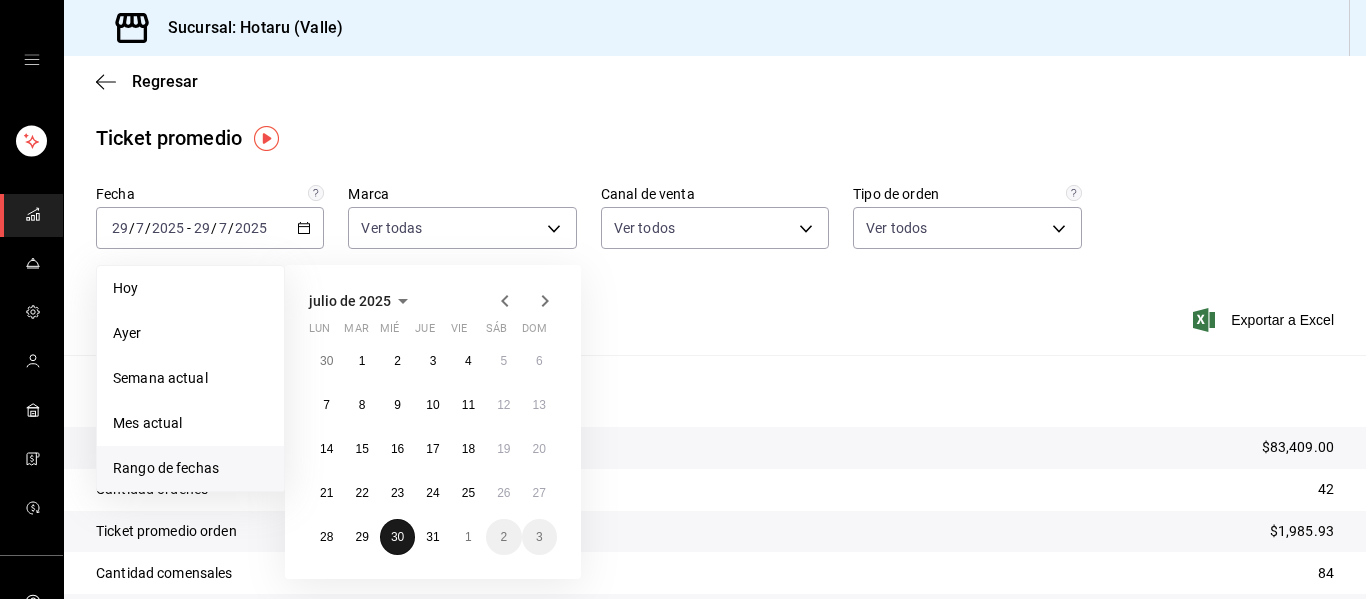 click on "30" at bounding box center [397, 537] 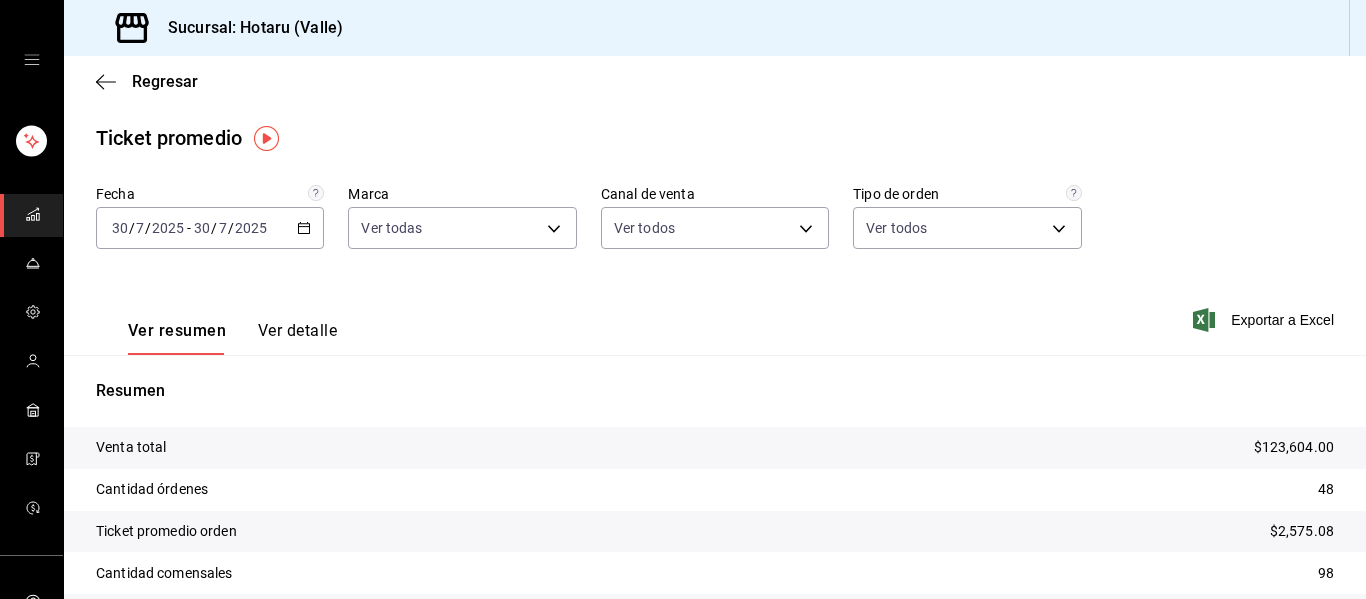 click on "2025-07-30 30 / 7 / 2025 - 2025-07-30 30 / 7 / 2025" at bounding box center [210, 228] 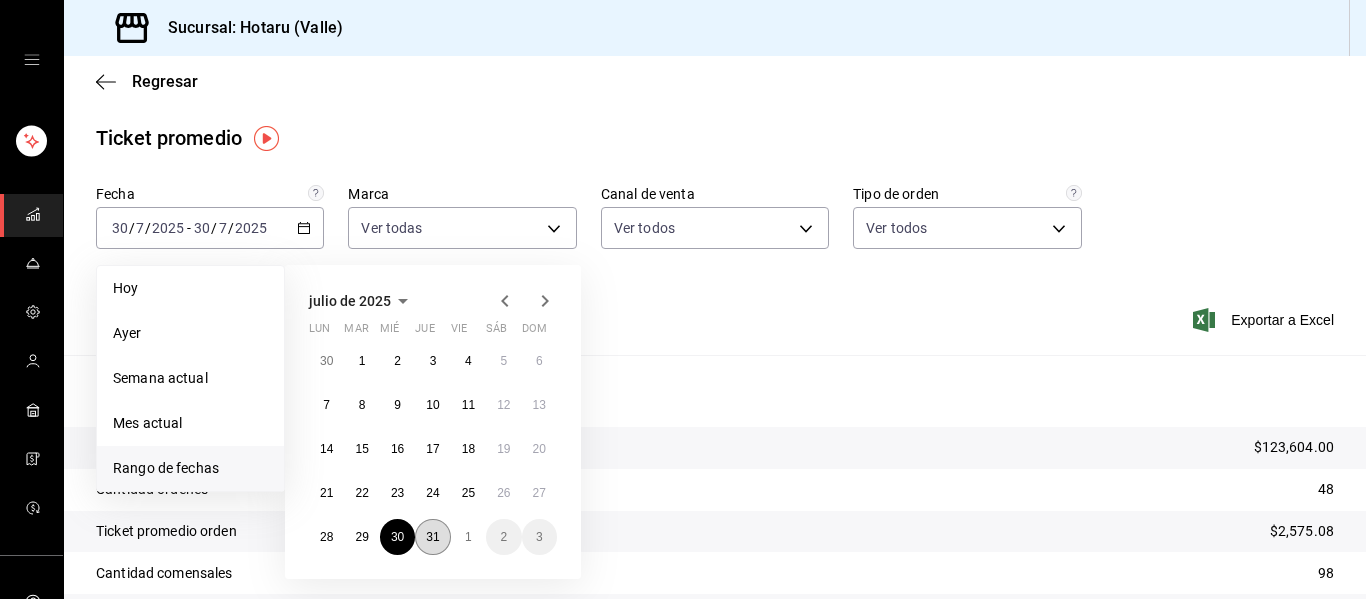 click on "31" at bounding box center [432, 537] 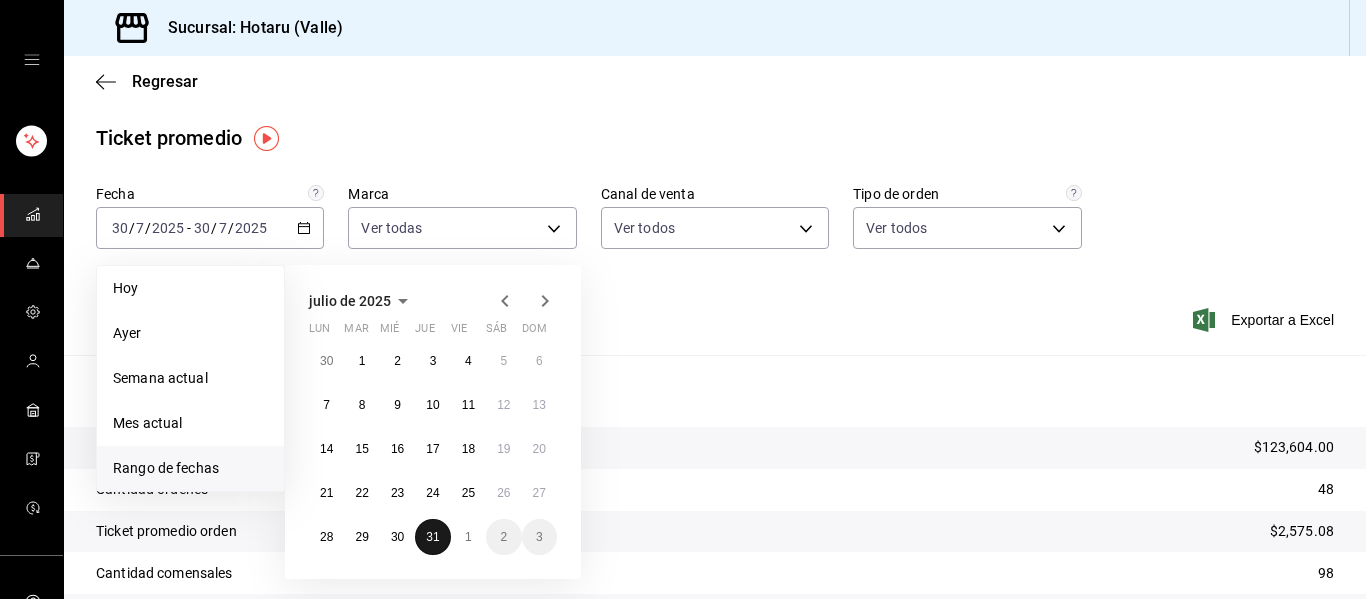 click on "31" at bounding box center (432, 537) 